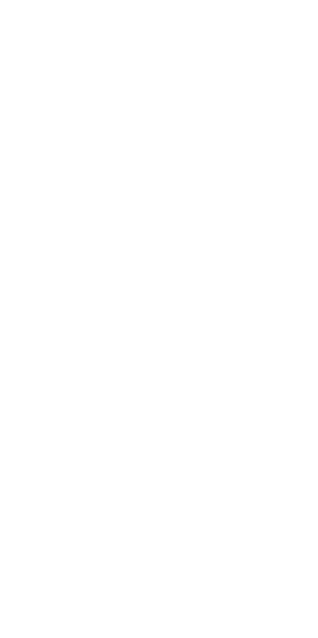 scroll, scrollTop: 0, scrollLeft: 0, axis: both 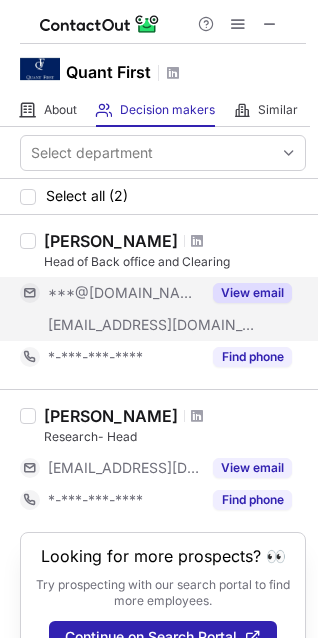 click on "View email" at bounding box center [252, 293] 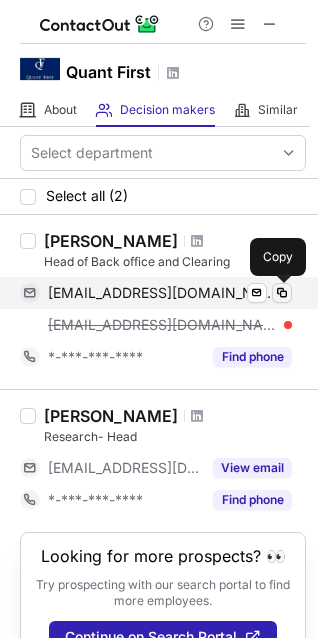 click at bounding box center (282, 293) 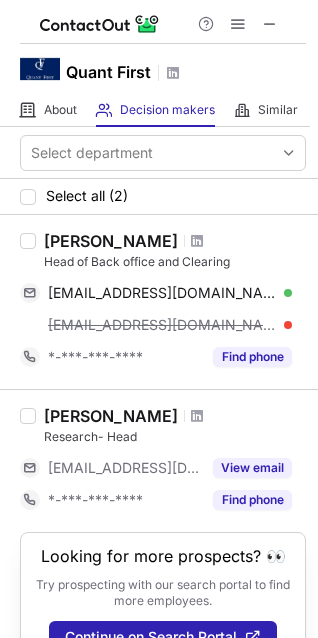 type 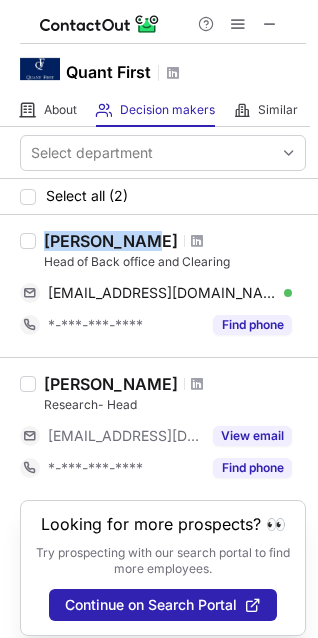 drag, startPoint x: 135, startPoint y: 240, endPoint x: 44, endPoint y: 241, distance: 91.00549 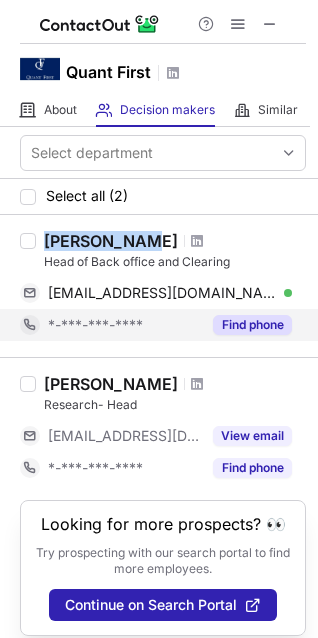click on "Find phone" at bounding box center [252, 325] 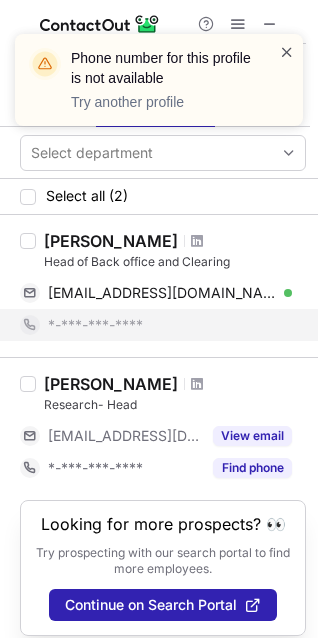 click at bounding box center (287, 52) 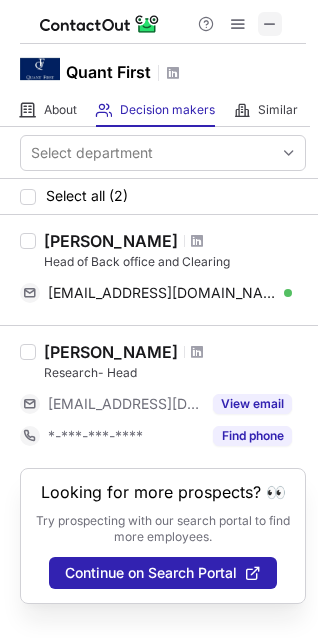 click at bounding box center (270, 24) 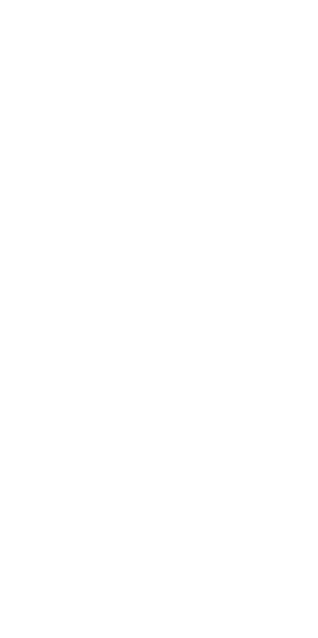 scroll, scrollTop: 0, scrollLeft: 0, axis: both 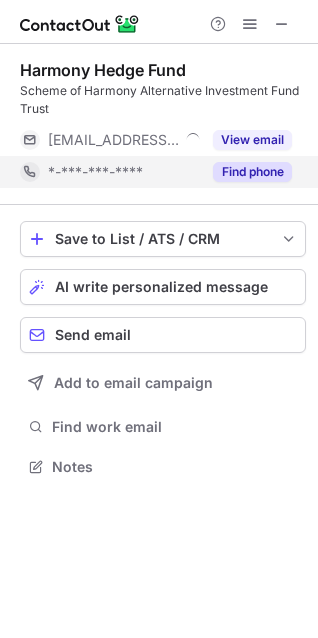 click on "Find phone" at bounding box center (252, 172) 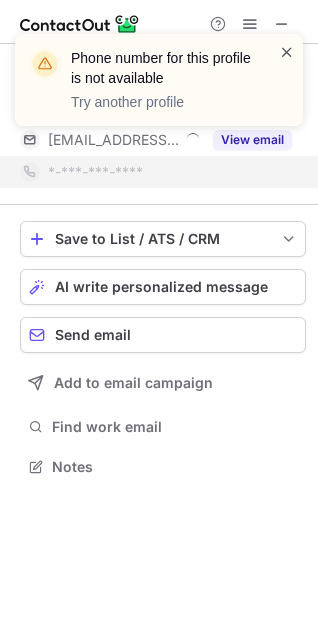 click at bounding box center (287, 52) 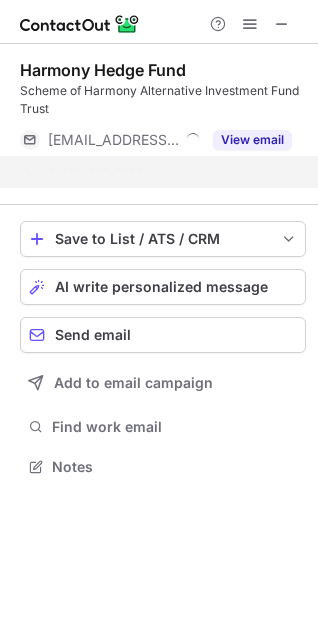 click on "Phone number for this profile is not available Try another profile" at bounding box center [159, 88] 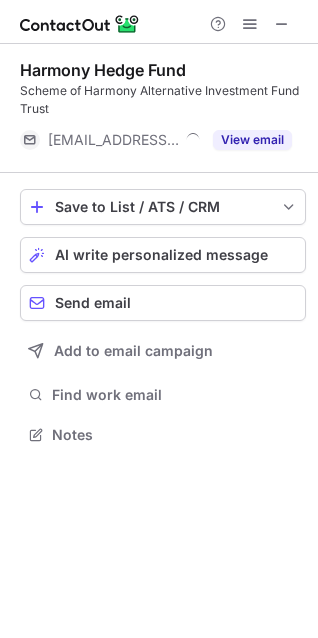 scroll, scrollTop: 421, scrollLeft: 318, axis: both 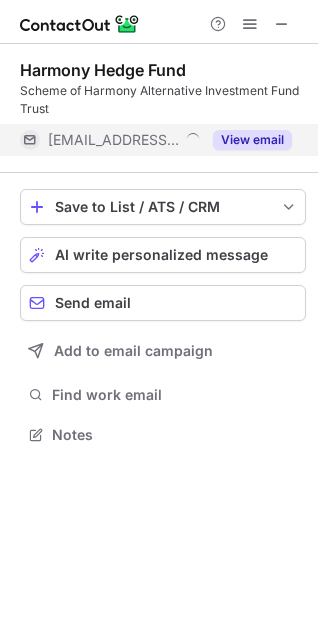 click on "View email" at bounding box center [252, 140] 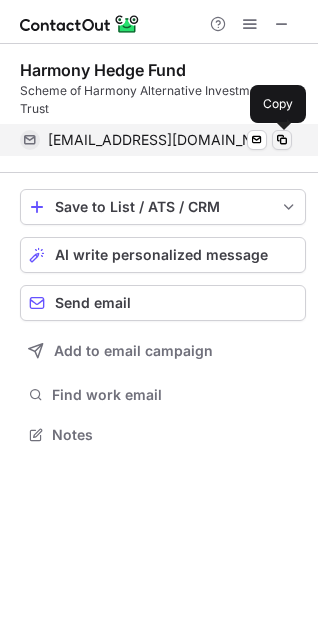 click at bounding box center (282, 140) 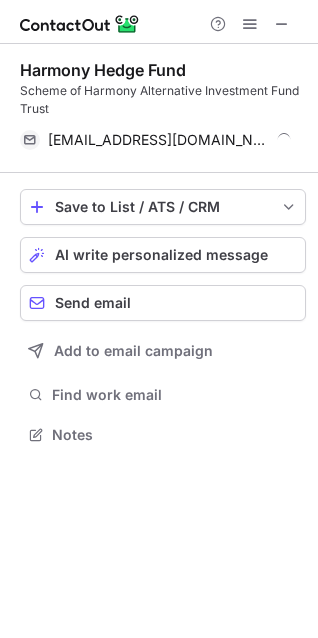 type 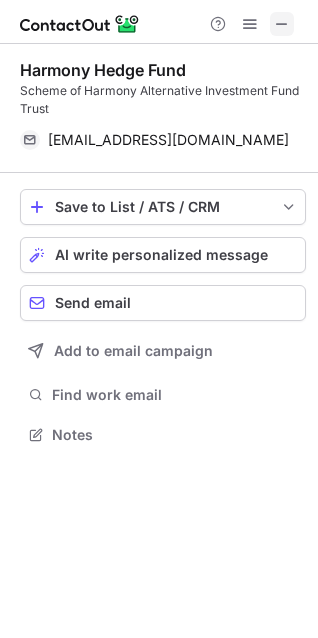 click at bounding box center [282, 24] 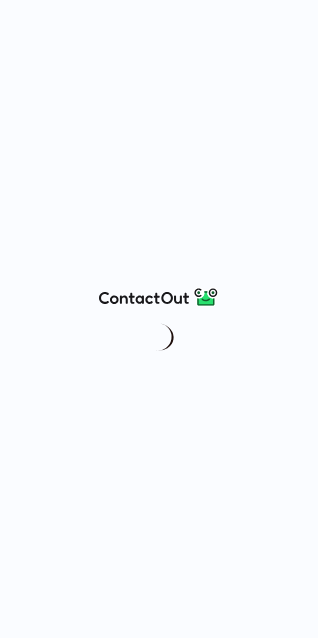 scroll, scrollTop: 0, scrollLeft: 0, axis: both 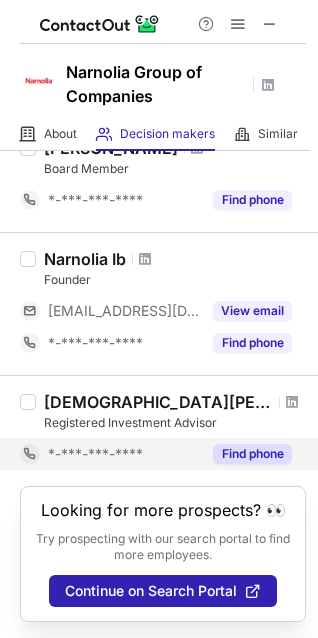 click on "Find phone" at bounding box center (252, 454) 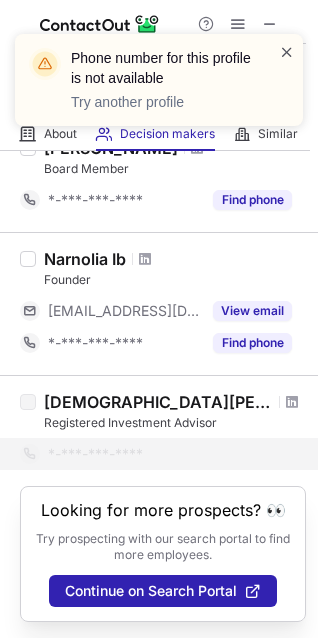 click at bounding box center (287, 52) 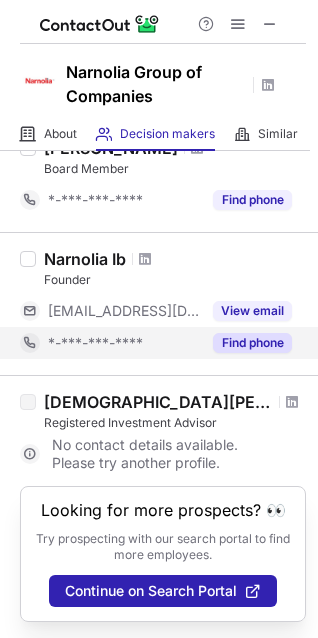 click on "Find phone" at bounding box center (252, 343) 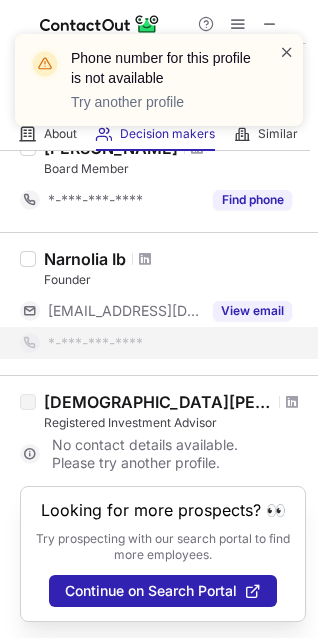 click at bounding box center (287, 52) 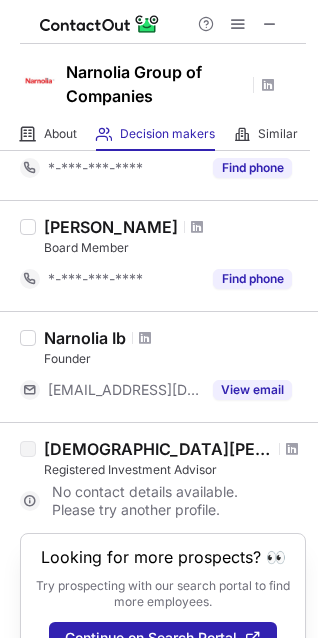 scroll, scrollTop: 465, scrollLeft: 0, axis: vertical 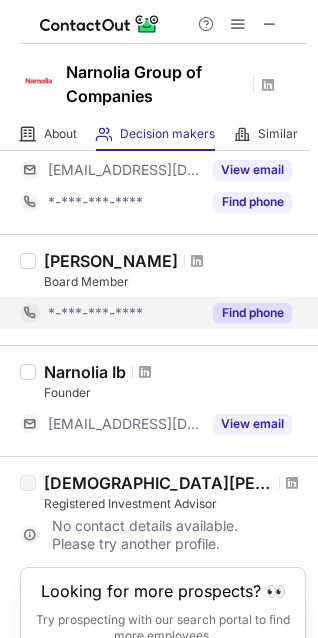 click on "Find phone" at bounding box center (252, 313) 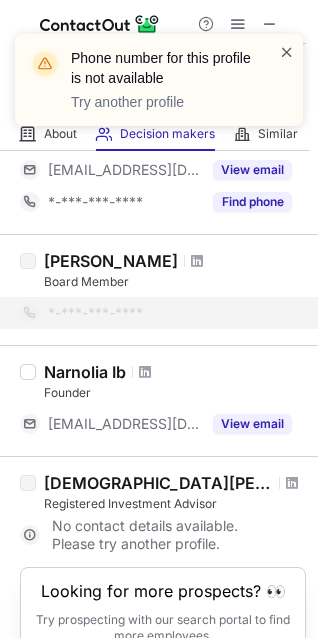 click at bounding box center (287, 52) 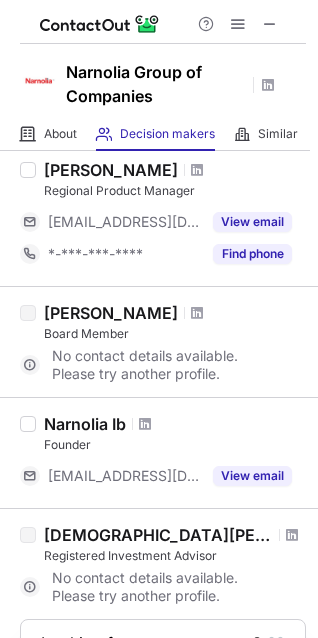 scroll, scrollTop: 365, scrollLeft: 0, axis: vertical 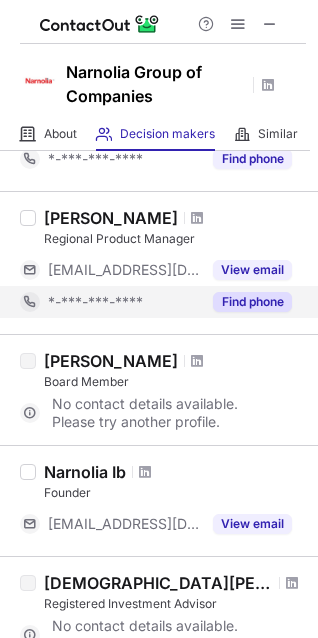 click on "Find phone" at bounding box center (252, 302) 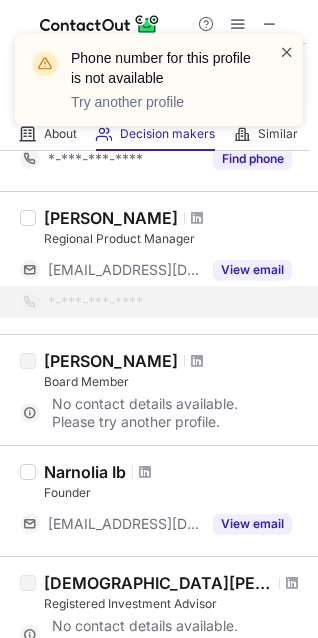 click at bounding box center [287, 52] 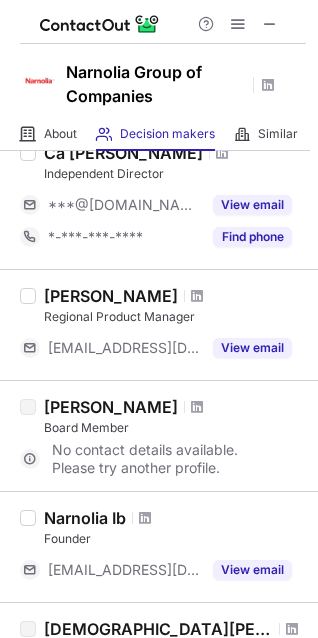 scroll, scrollTop: 265, scrollLeft: 0, axis: vertical 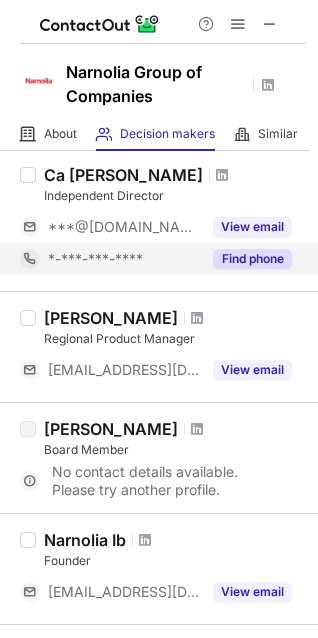 click on "Find phone" at bounding box center (252, 259) 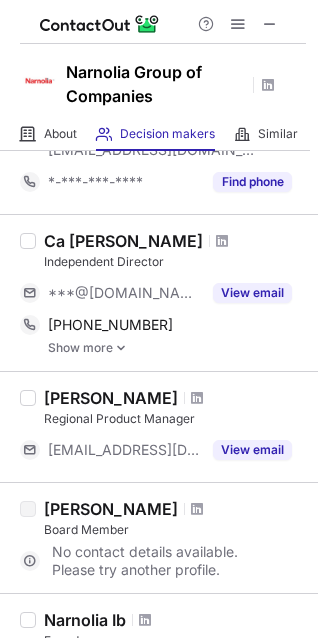 scroll, scrollTop: 165, scrollLeft: 0, axis: vertical 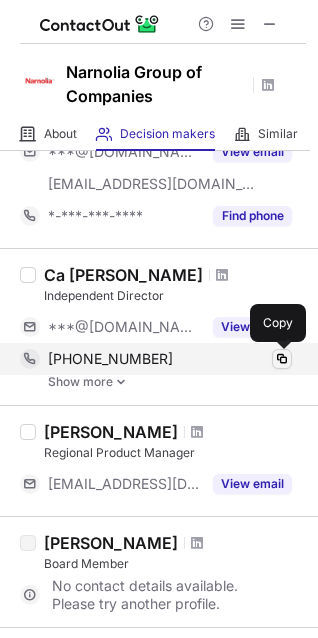 click at bounding box center (282, 359) 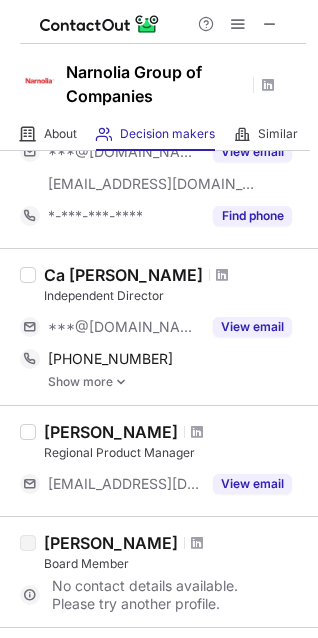 type 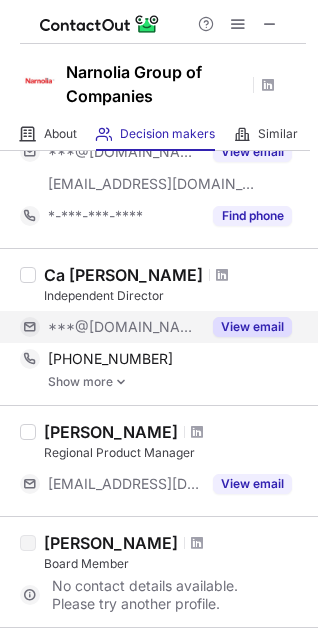 click on "View email" at bounding box center (252, 327) 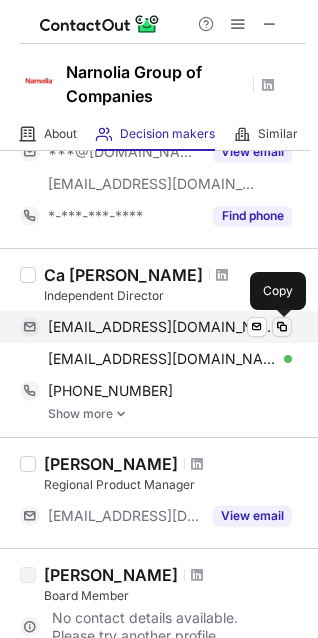click at bounding box center (282, 327) 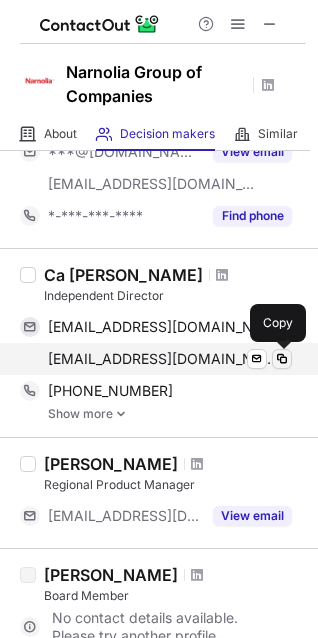 click at bounding box center (282, 359) 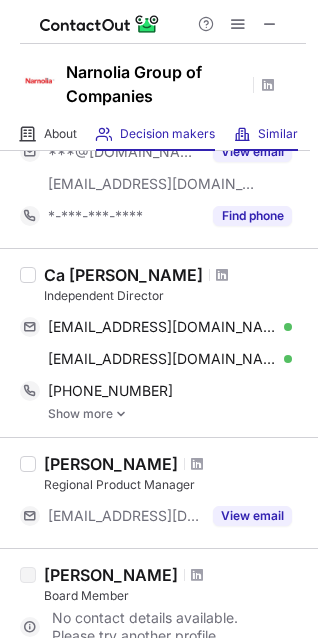type 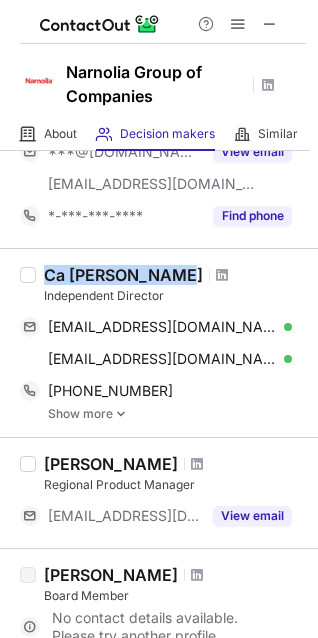 drag, startPoint x: 164, startPoint y: 274, endPoint x: 141, endPoint y: 289, distance: 27.45906 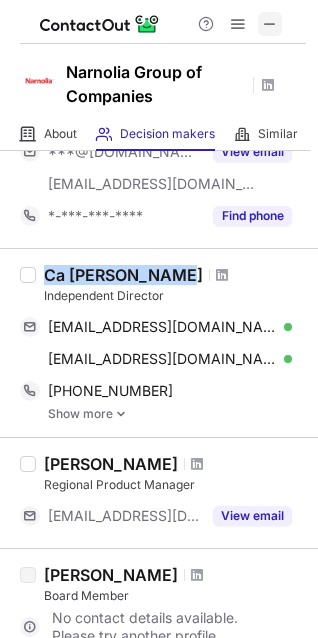 click at bounding box center [270, 24] 